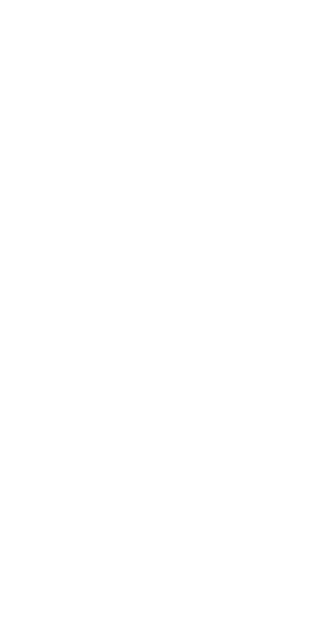 scroll, scrollTop: 0, scrollLeft: 0, axis: both 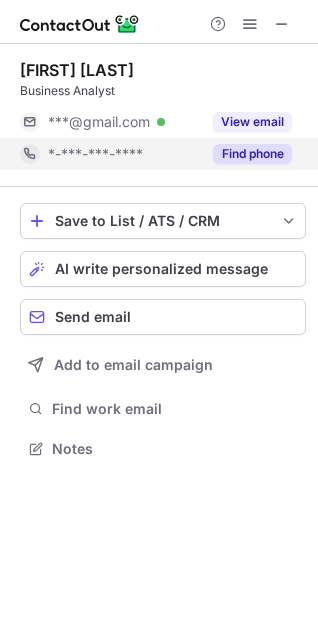 click on "Find phone" at bounding box center (252, 154) 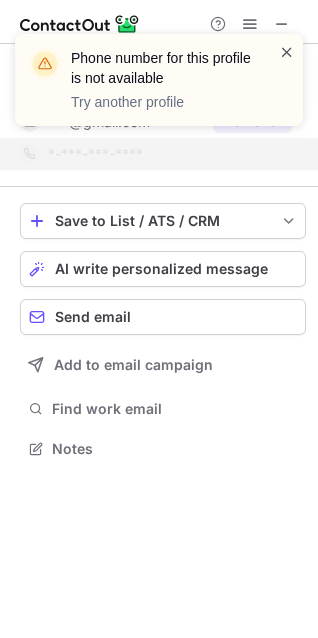 click at bounding box center (287, 52) 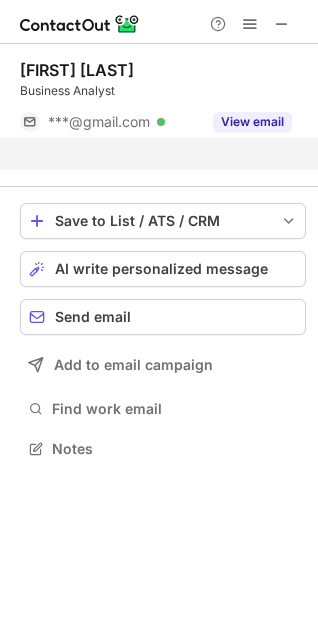 scroll, scrollTop: 403, scrollLeft: 318, axis: both 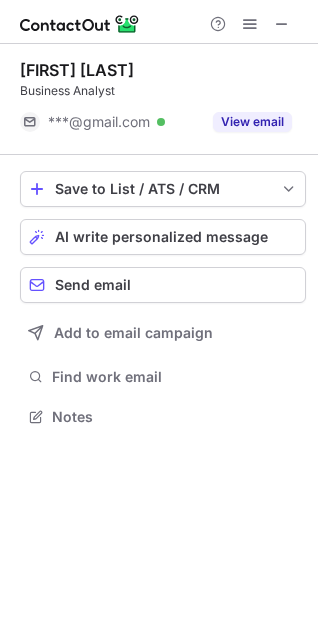 click on "Phone number for this profile is not available Try another profile Sergio Santiago Business Analyst ***@gmail.com Verified View email Save to List / ATS / CRM List Select Lever Connect Greenhouse Connect Salesforce Connect Hubspot Connect Bullhorn Connect Zapier (100+ Applications) Connect Request a new integration AI write personalized message Send email Add to email campaign Find work email Notes" at bounding box center (159, 319) 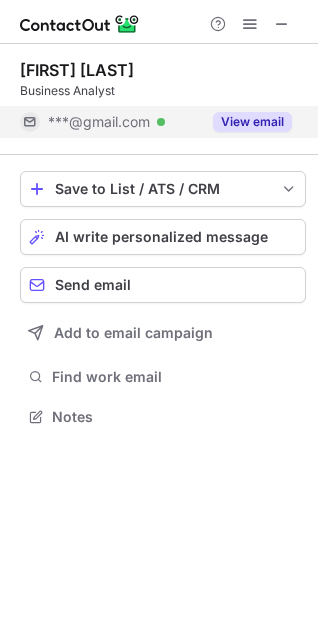 click on "View email" at bounding box center (252, 122) 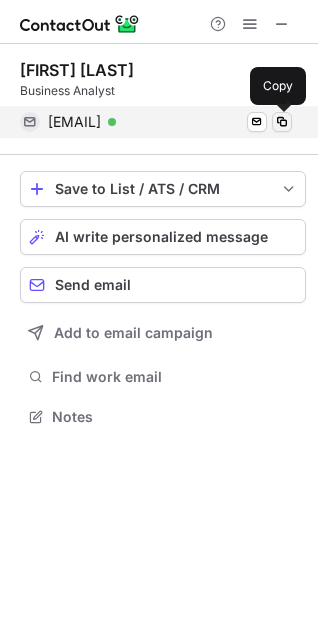 click at bounding box center (282, 122) 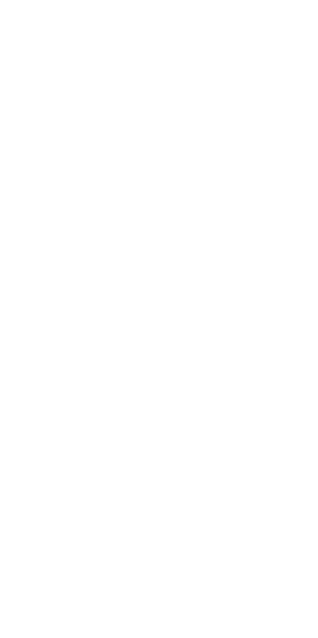 scroll, scrollTop: 0, scrollLeft: 0, axis: both 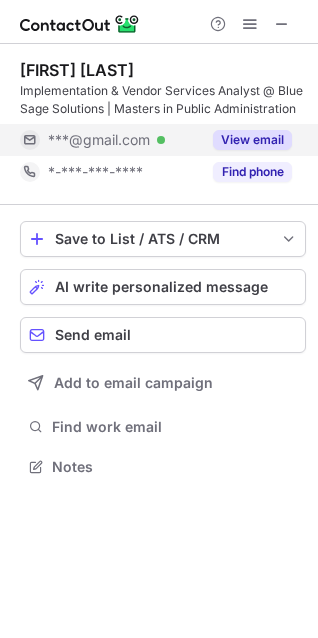 click on "View email" at bounding box center [252, 140] 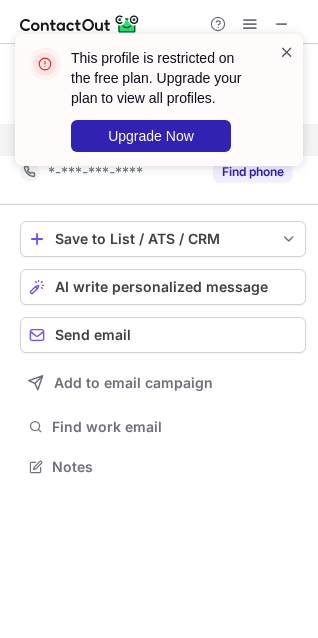 click at bounding box center [287, 52] 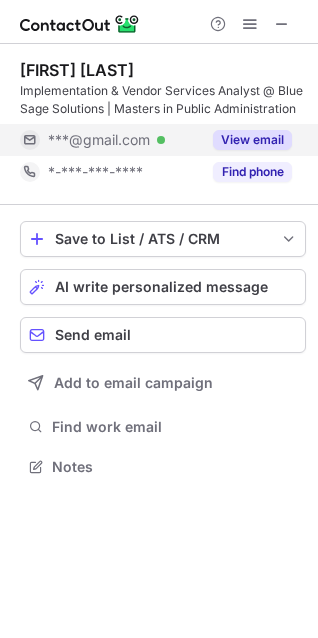click on "This profile is restricted on the free plan. Upgrade your plan to view all profiles. Upgrade Now Tony Walden Implementation & Vendor Services Analyst @ Blue Sage Solutions | Masters in Public Administration ***@gmail.com Verified View email *-***-***-**** Find phone Save to List / ATS / CRM List Select Lever Connect Greenhouse Connect Salesforce Connect Hubspot Connect Bullhorn Connect Zapier (100+ Applications) Connect Request a new integration AI write personalized message Send email Add to email campaign Find work email Notes" at bounding box center (159, 319) 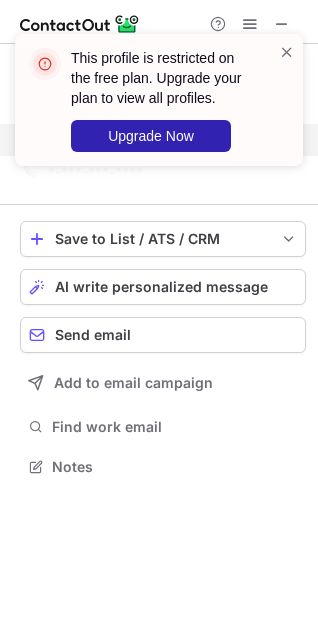 click on "This profile is restricted on the free plan. Upgrade your plan to view all profiles. Upgrade Now" at bounding box center [159, 100] 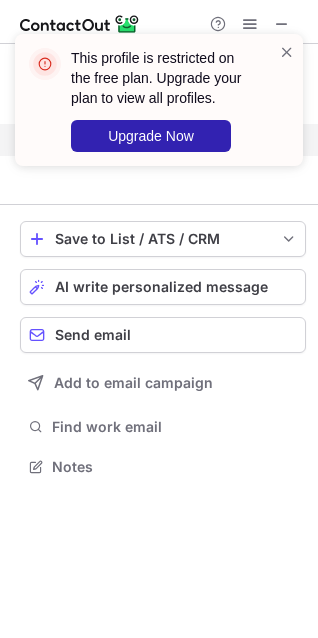 scroll, scrollTop: 421, scrollLeft: 318, axis: both 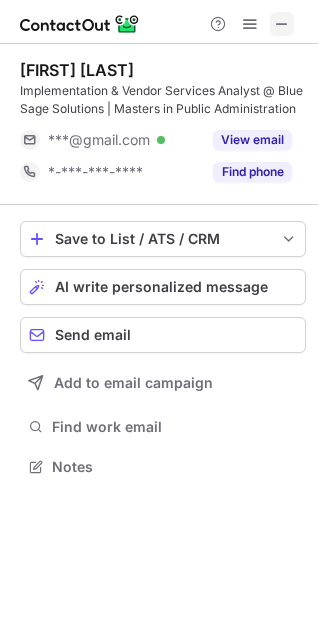 click at bounding box center [282, 24] 